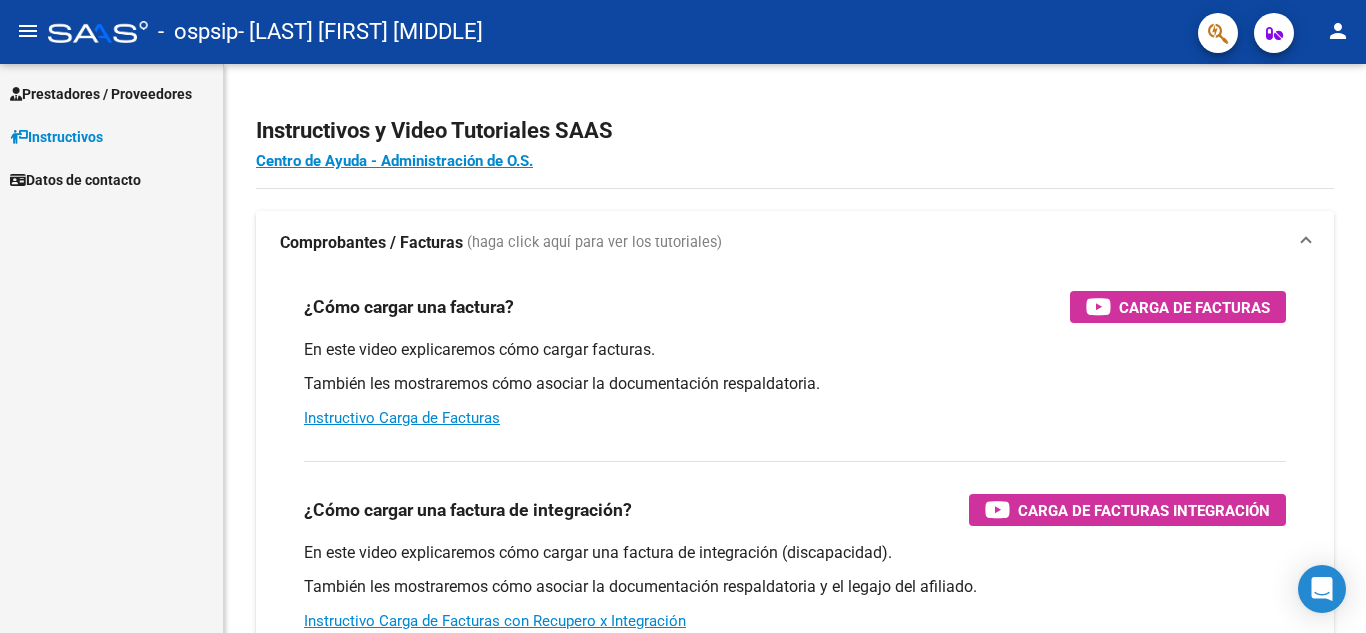 scroll, scrollTop: 0, scrollLeft: 0, axis: both 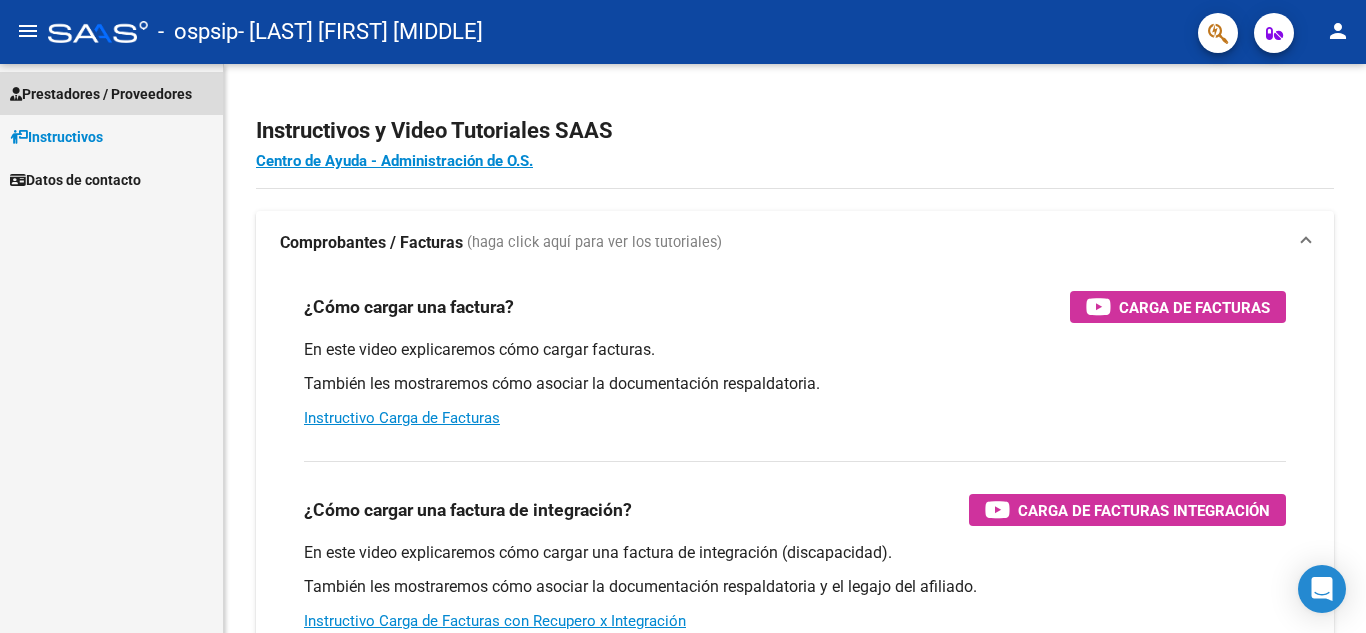 click on "Prestadores / Proveedores" at bounding box center (101, 94) 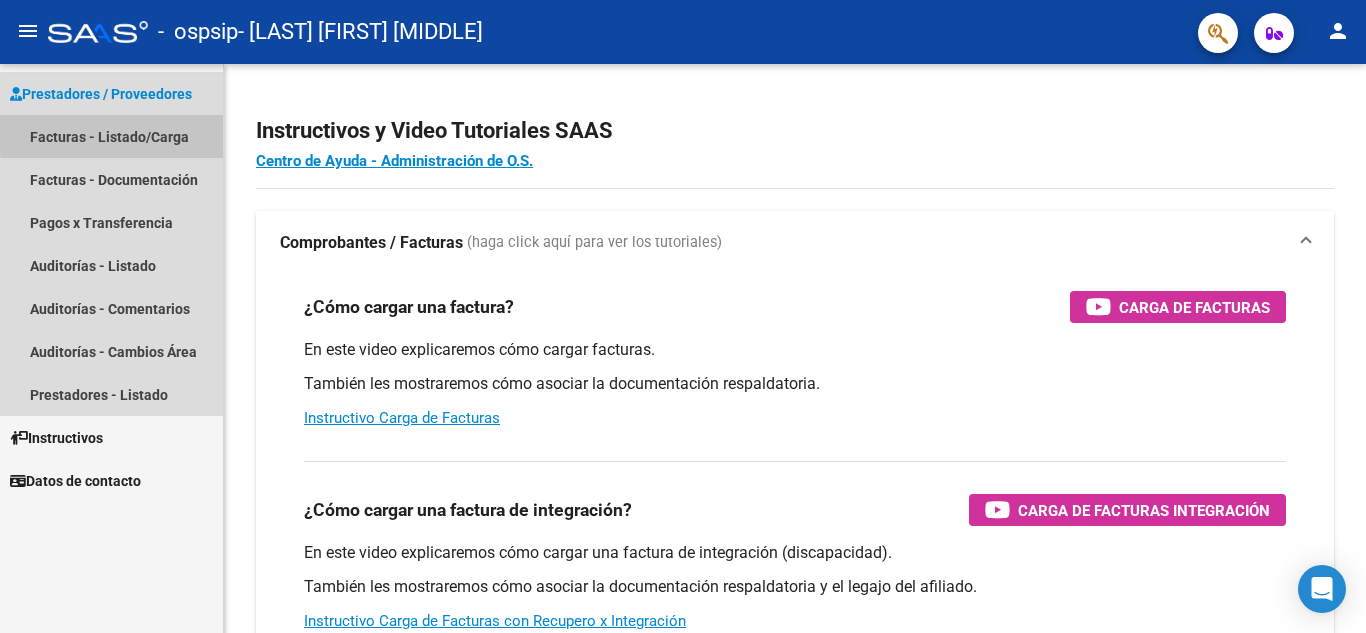 click on "Facturas - Listado/Carga" at bounding box center (111, 136) 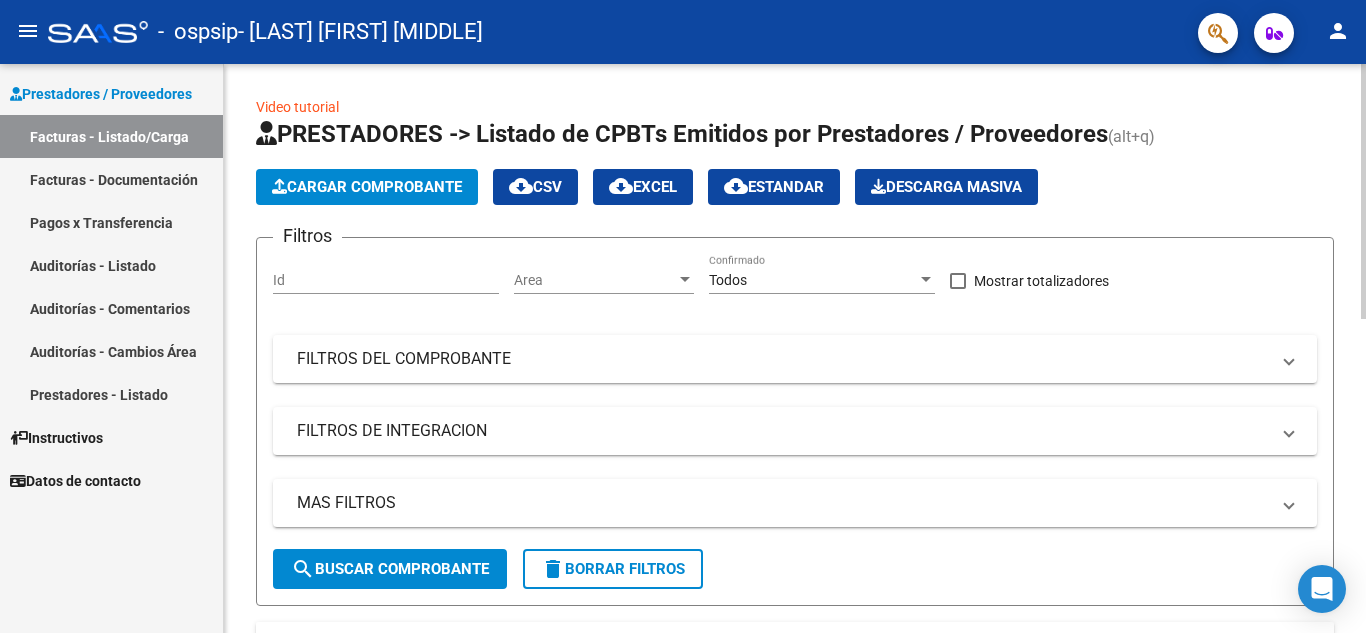 click on "Cargar Comprobante" 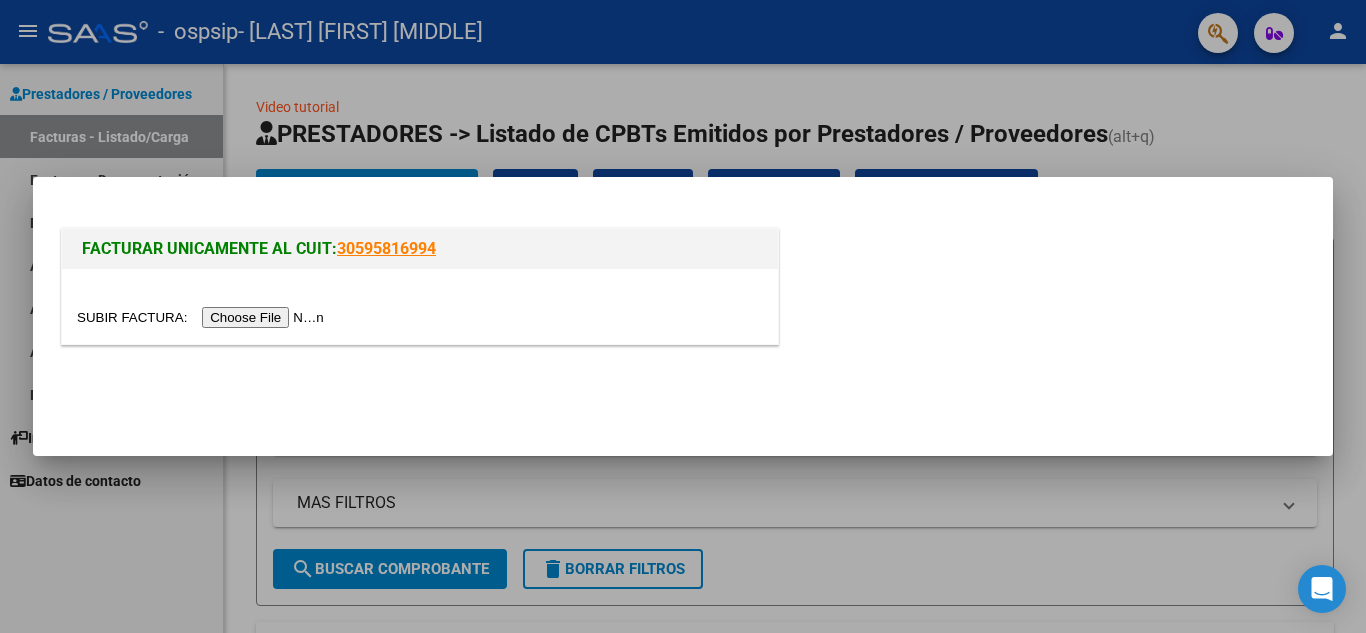 click at bounding box center (203, 317) 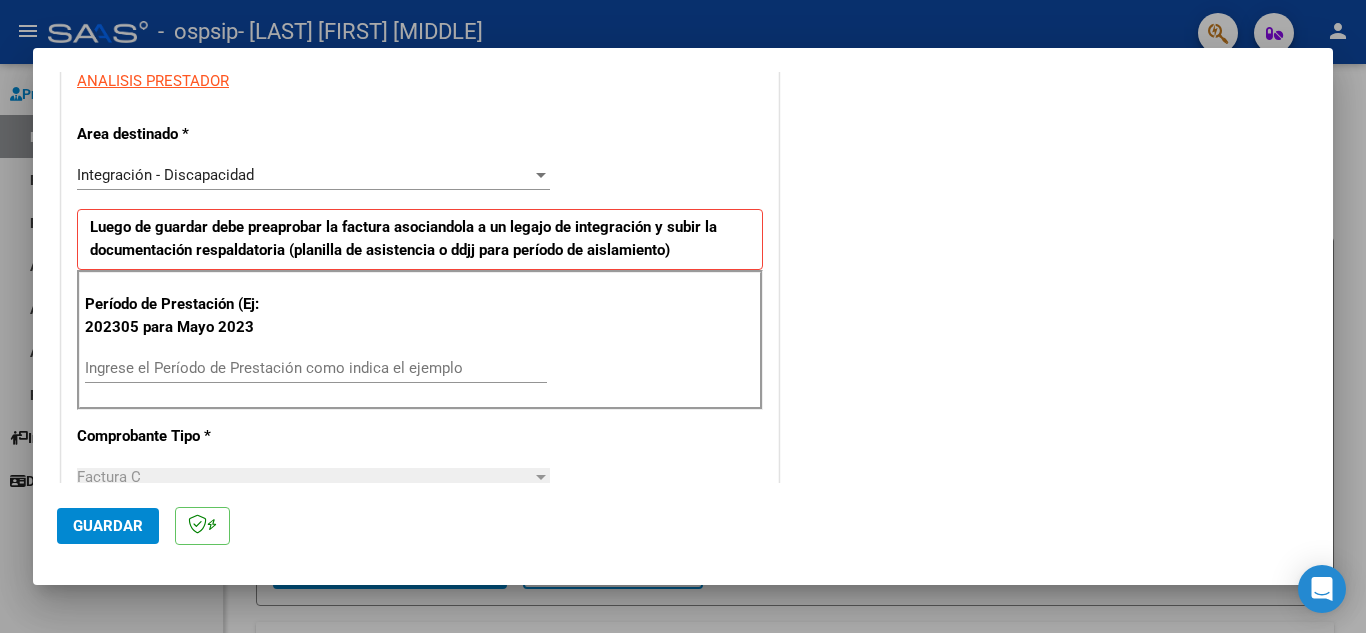 scroll, scrollTop: 400, scrollLeft: 0, axis: vertical 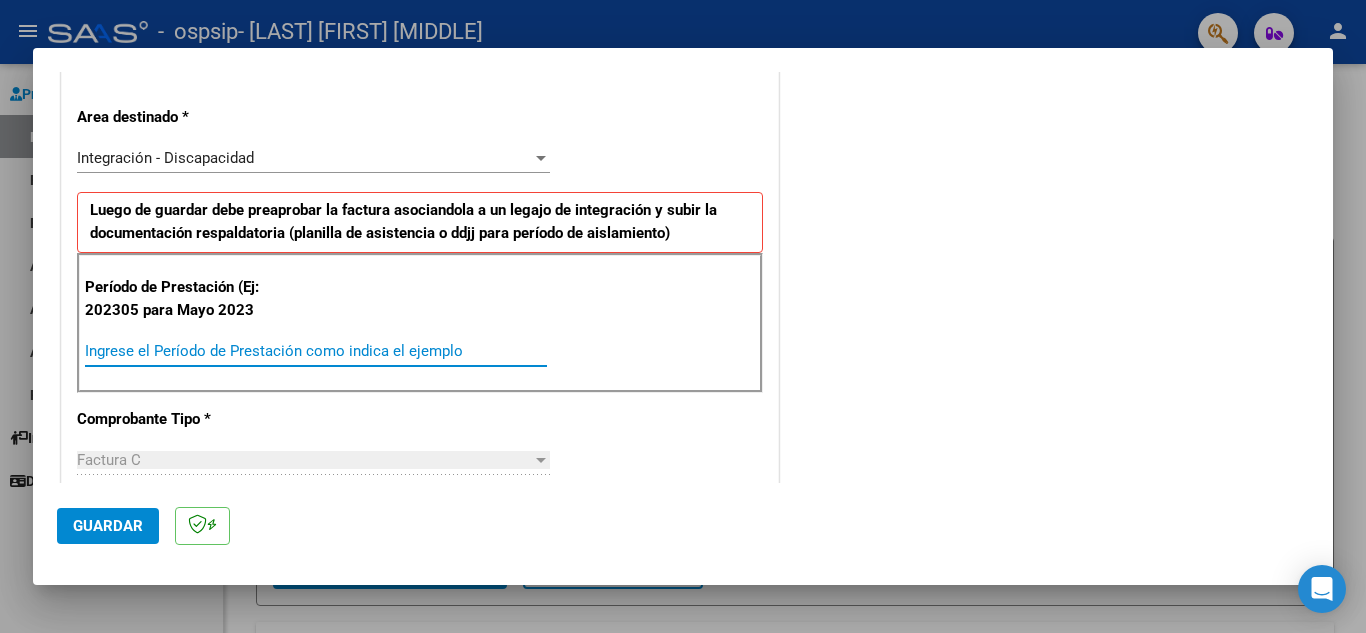 click on "Ingrese el Período de Prestación como indica el ejemplo" at bounding box center [316, 351] 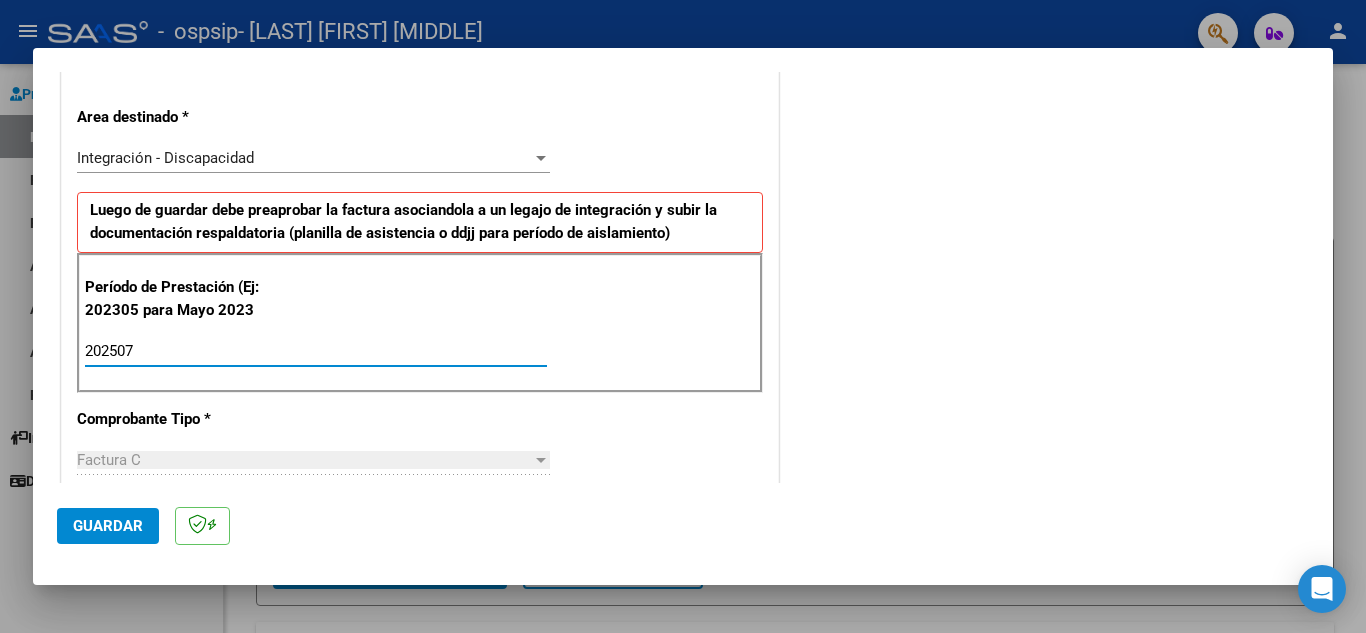 type on "202507" 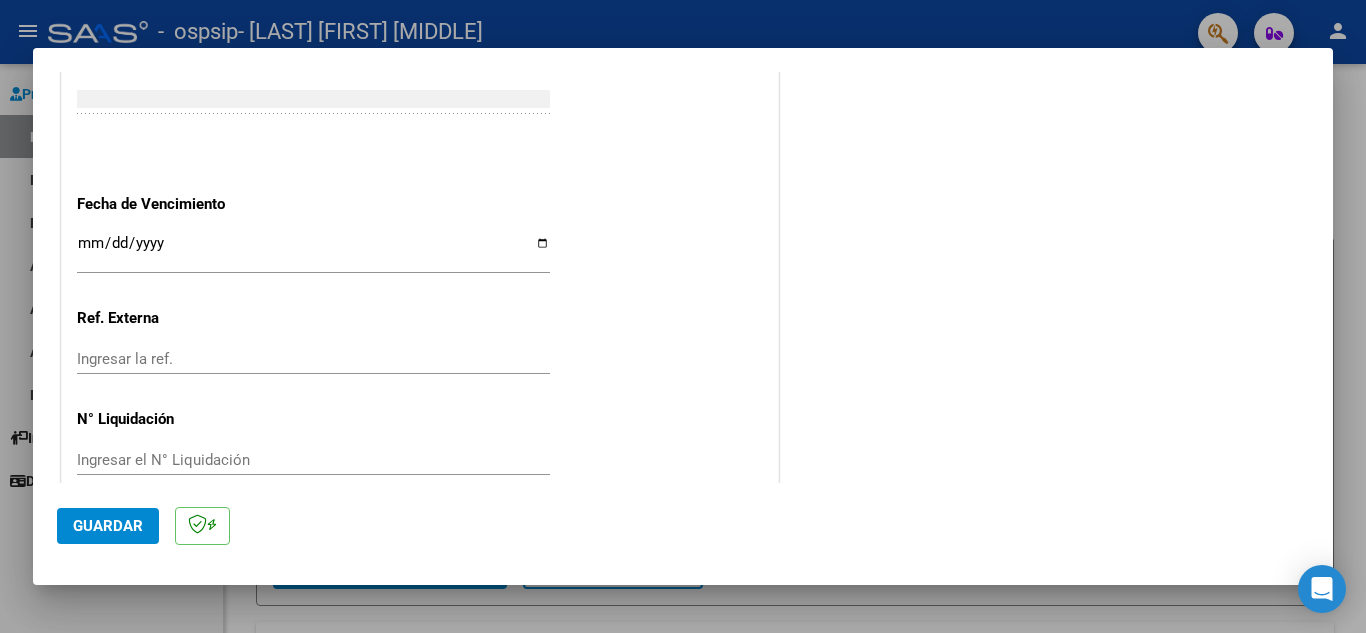 scroll, scrollTop: 1311, scrollLeft: 0, axis: vertical 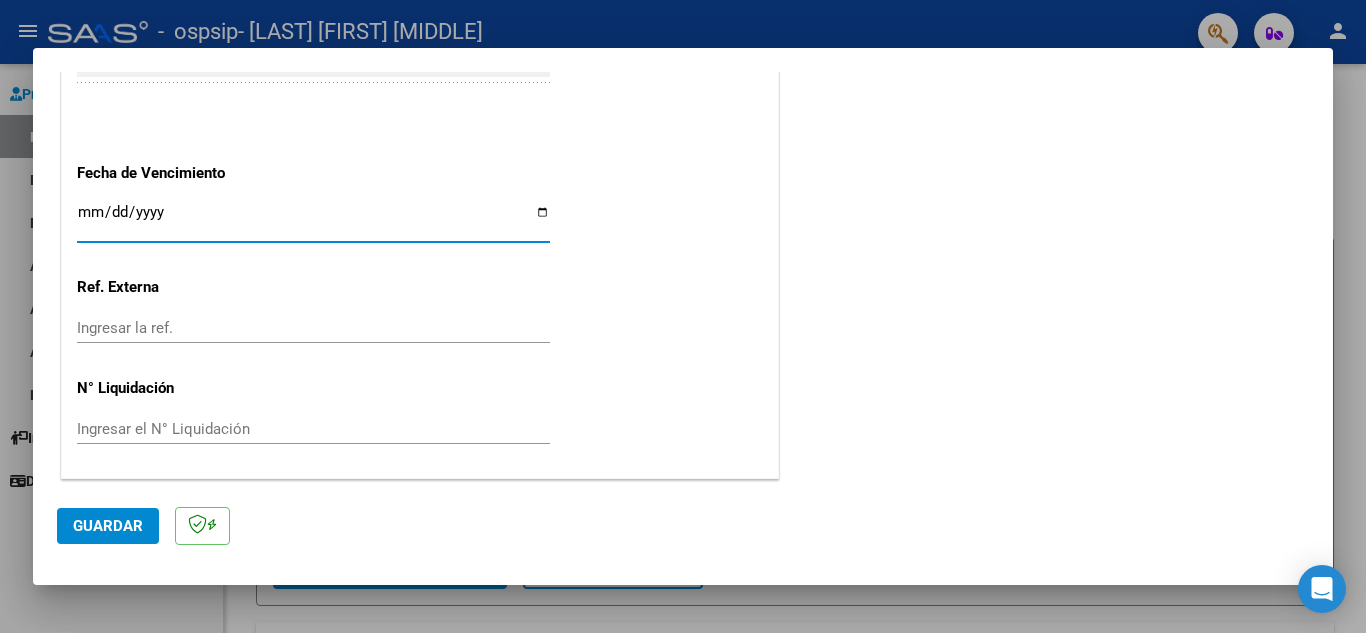 click on "Ingresar la fecha" at bounding box center [313, 220] 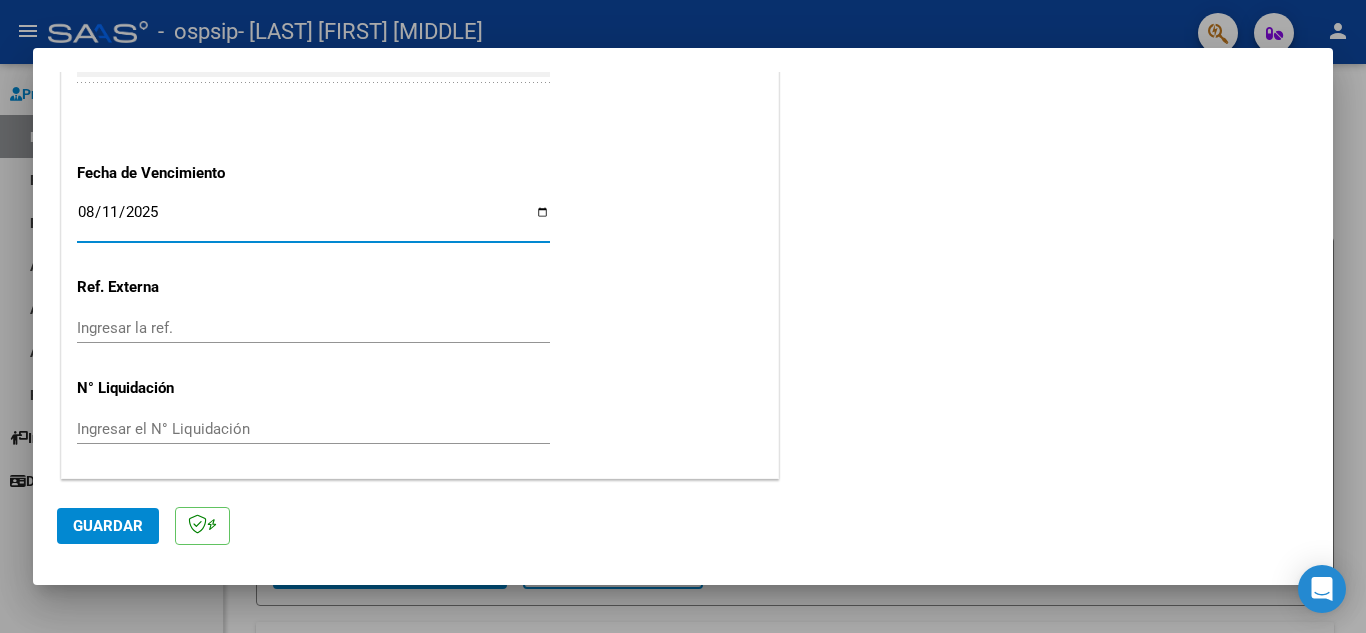 type on "2025-08-11" 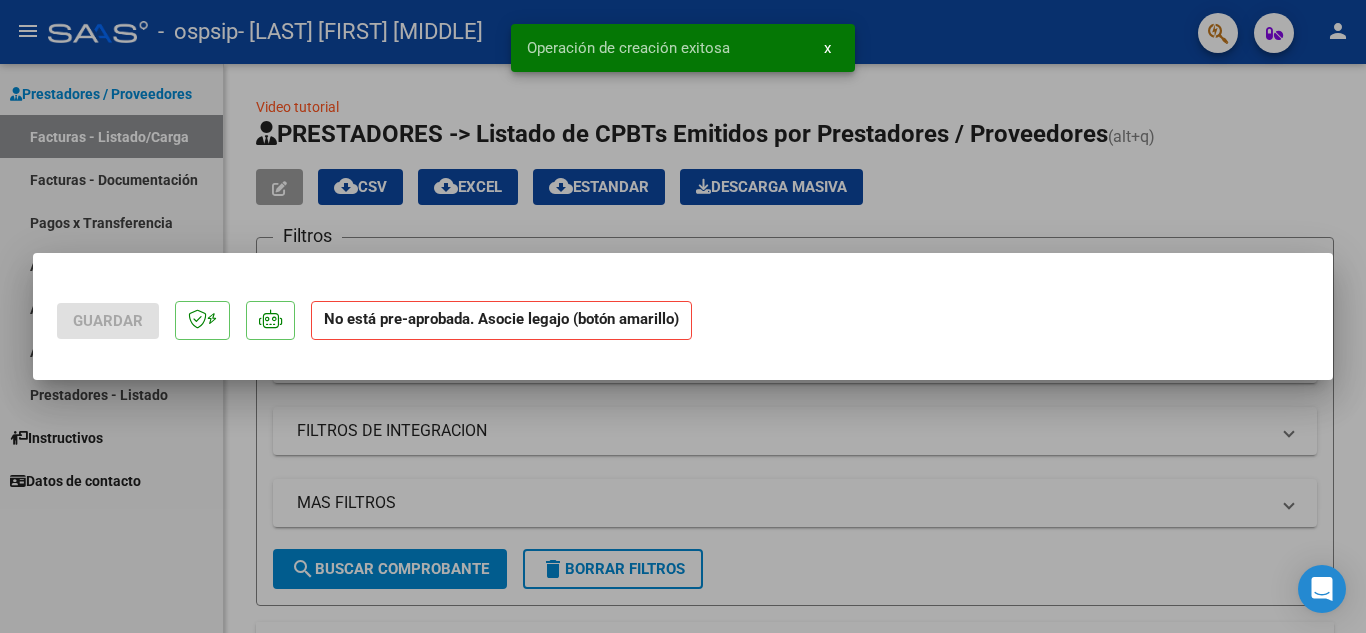 scroll, scrollTop: 0, scrollLeft: 0, axis: both 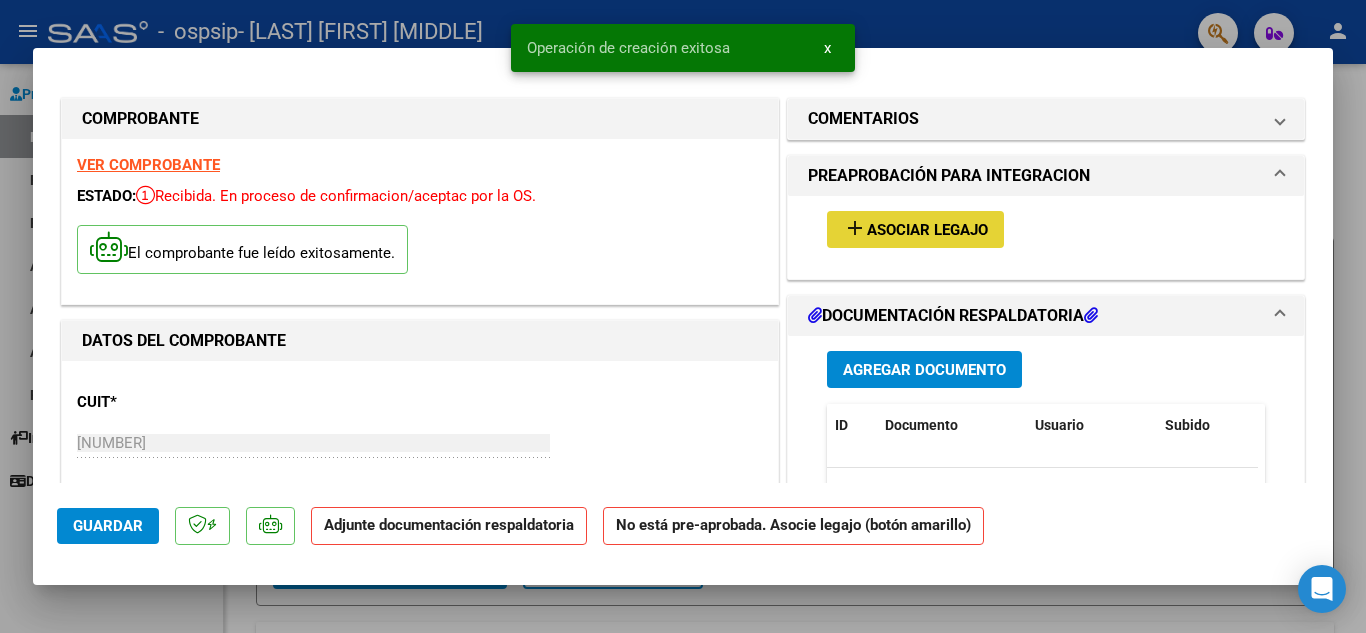 click on "add Asociar Legajo" at bounding box center [915, 229] 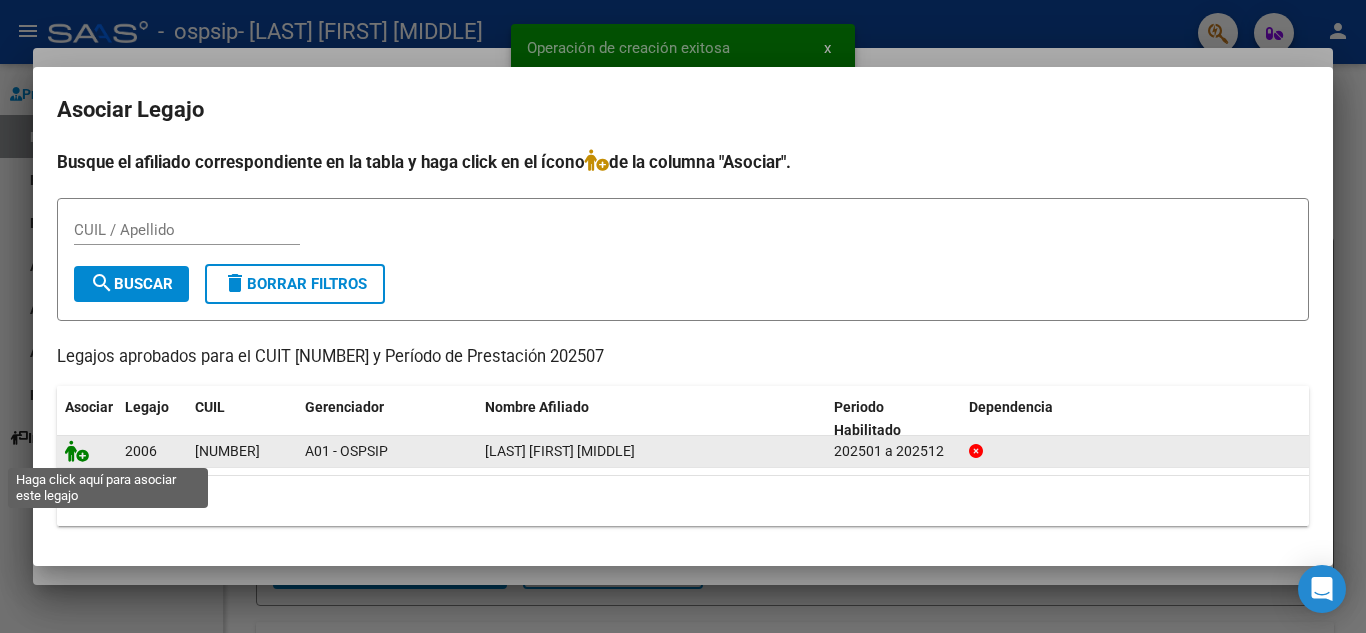 click 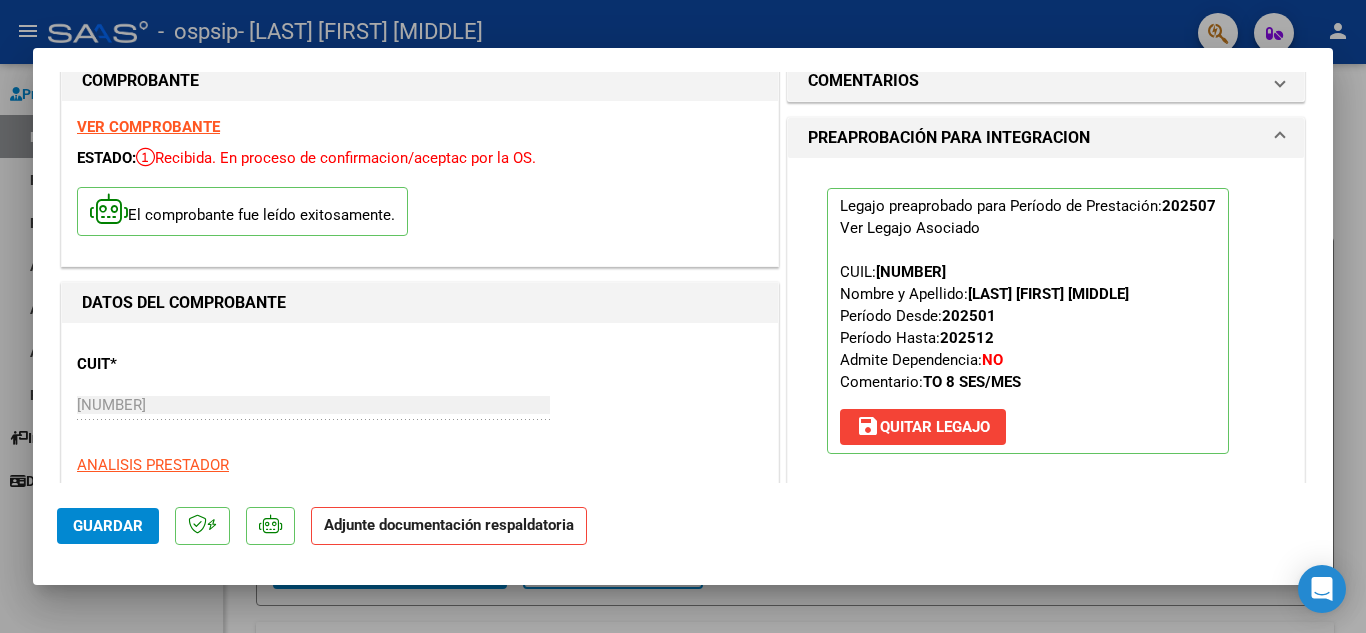 scroll, scrollTop: 33, scrollLeft: 0, axis: vertical 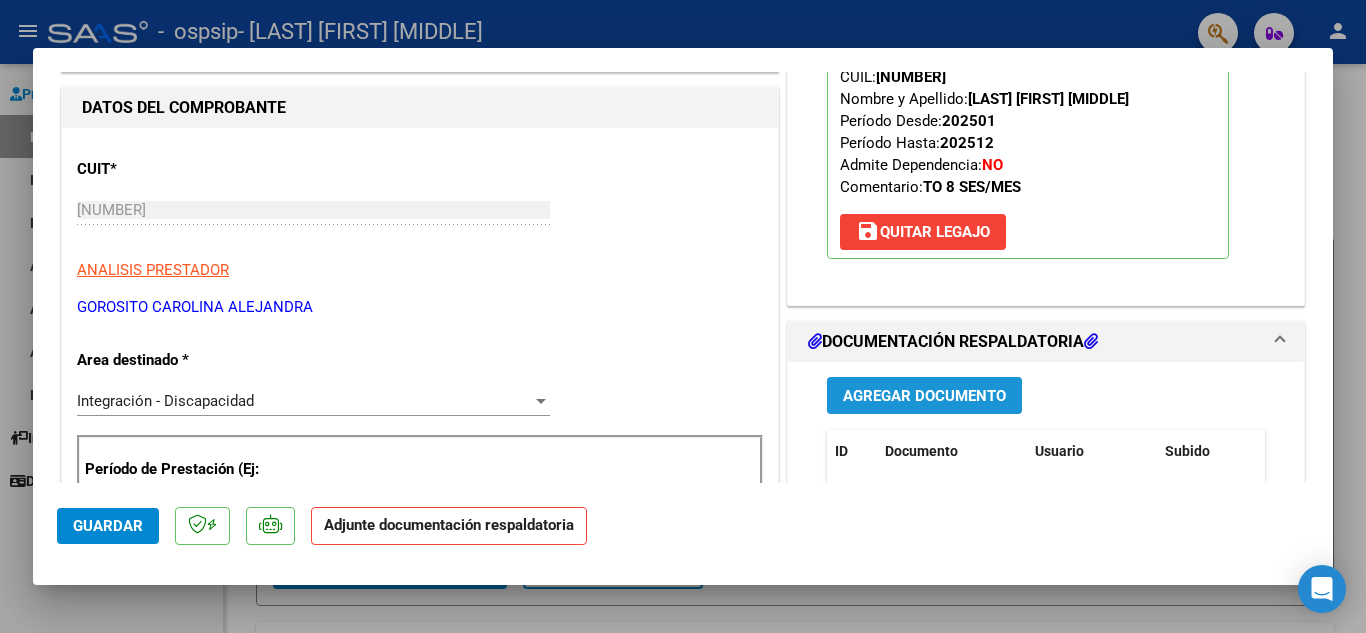 click on "Agregar Documento" at bounding box center (924, 396) 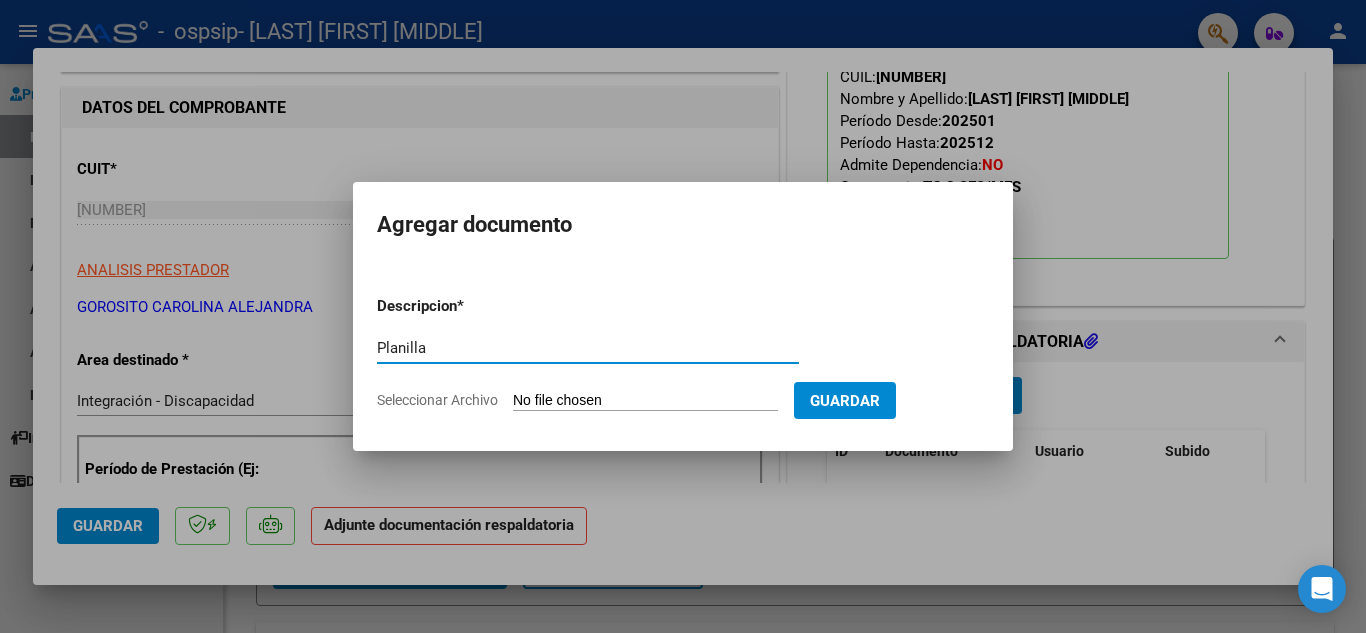 type on "Planilla" 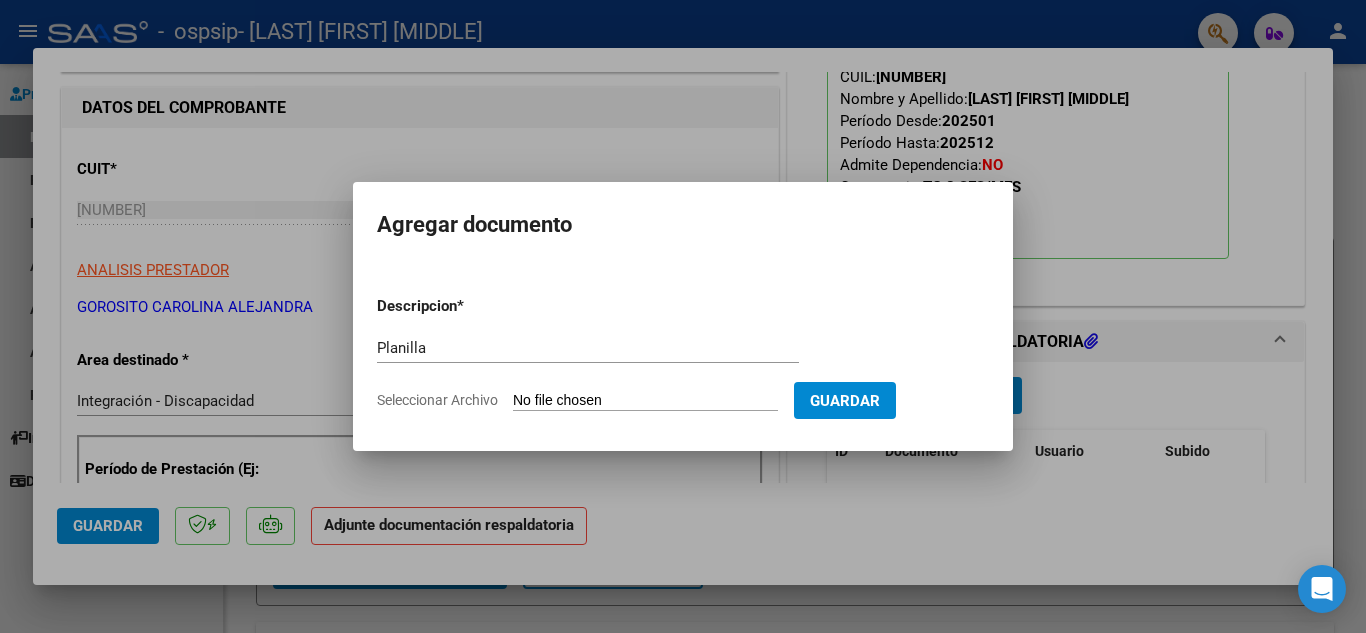 click on "Seleccionar Archivo" at bounding box center [645, 401] 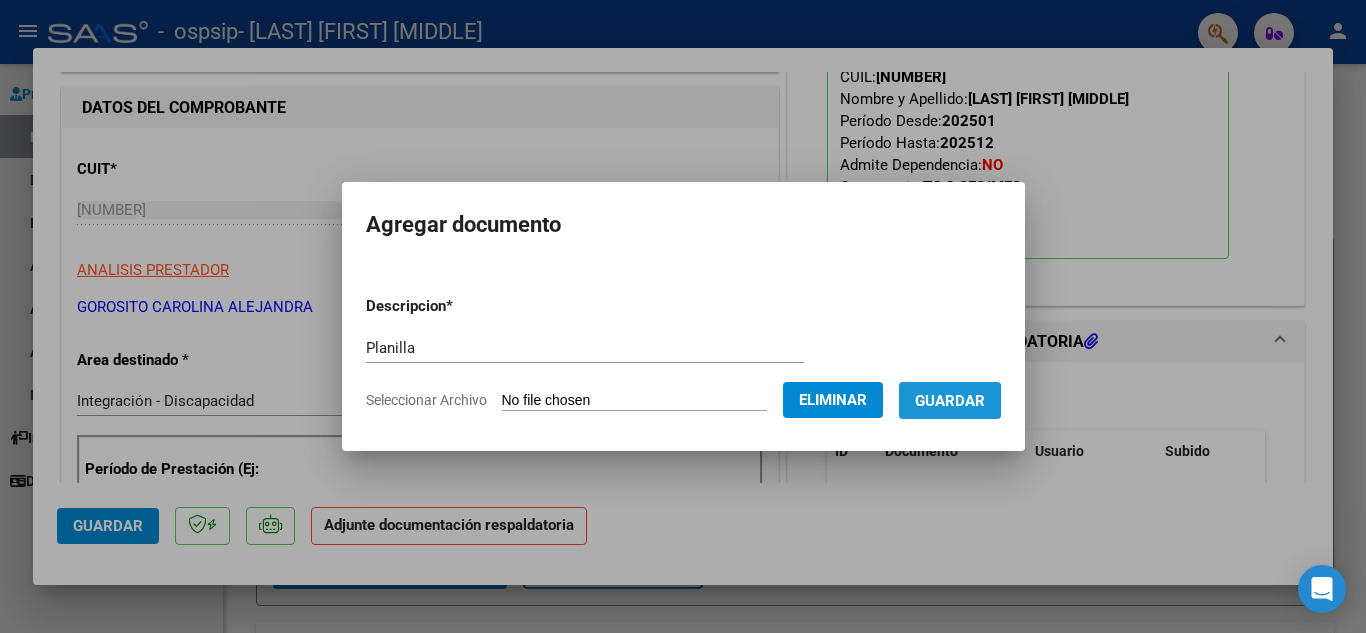click on "Guardar" at bounding box center [950, 401] 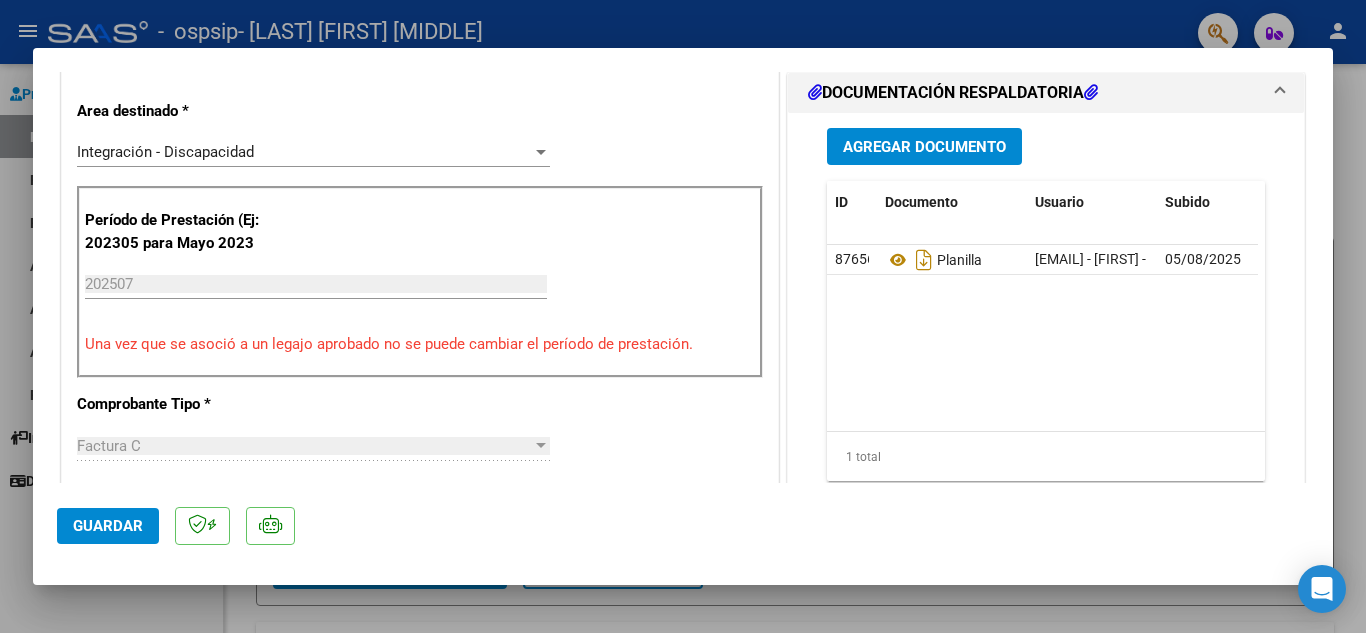 scroll, scrollTop: 448, scrollLeft: 0, axis: vertical 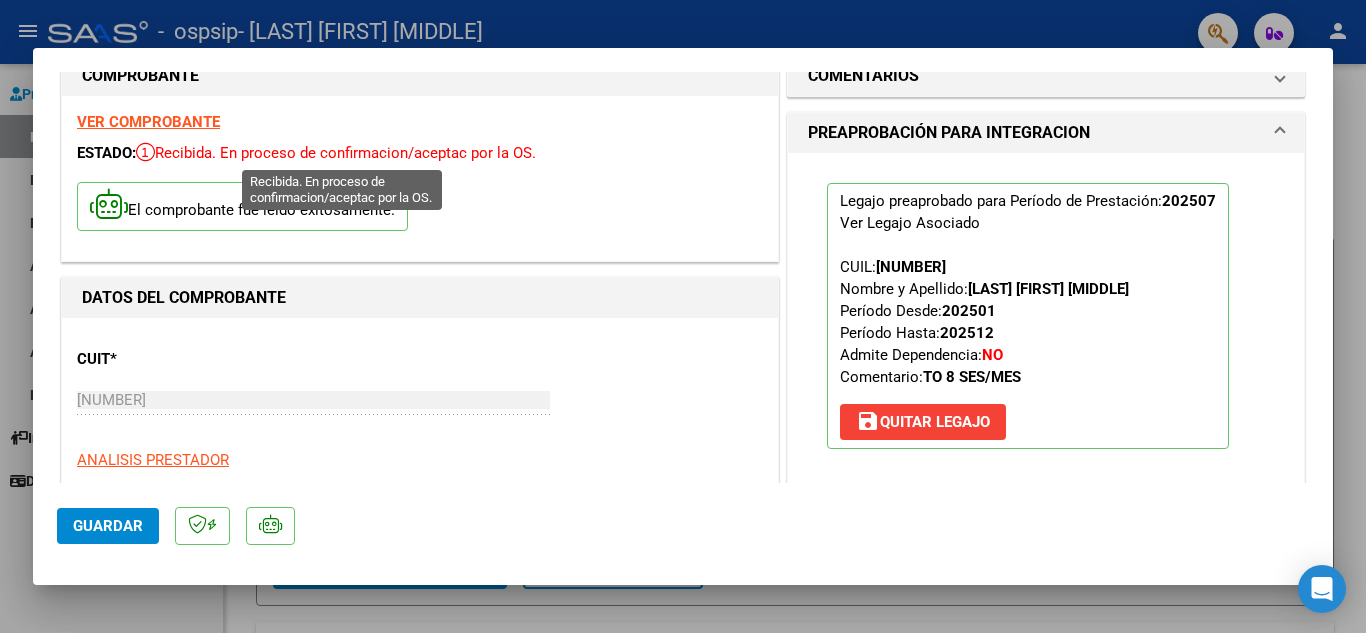 click at bounding box center [145, 152] 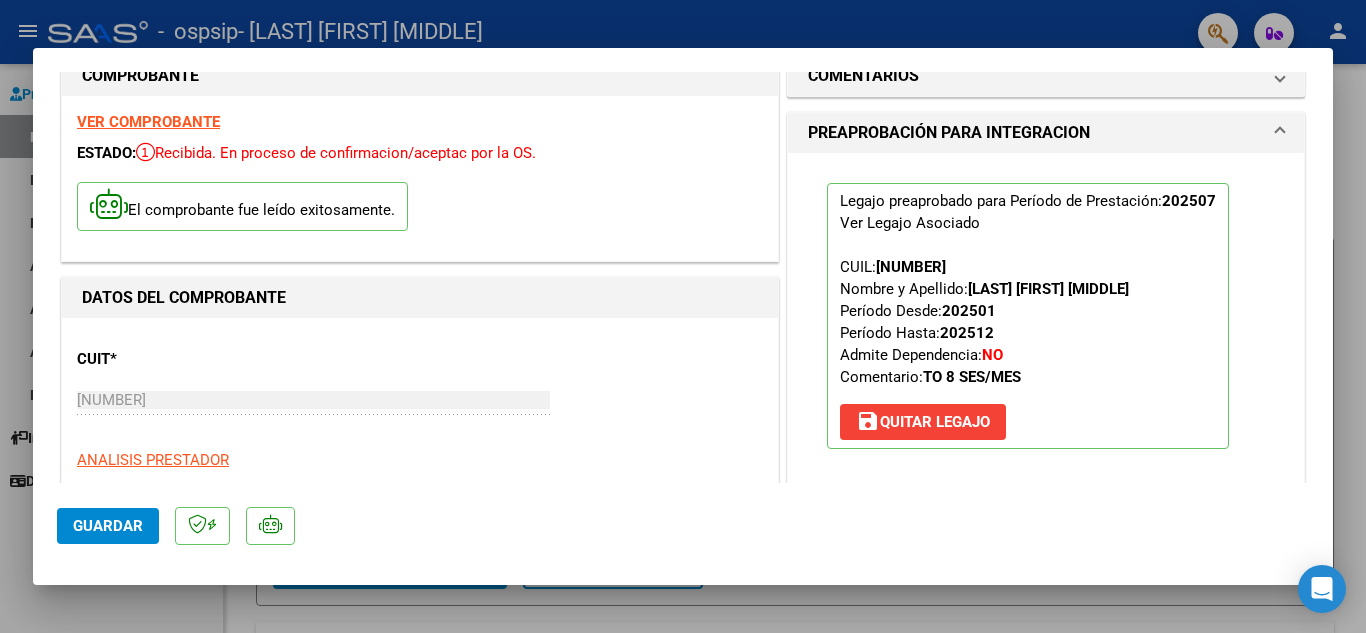 click on "VER COMPROBANTE" at bounding box center (148, 122) 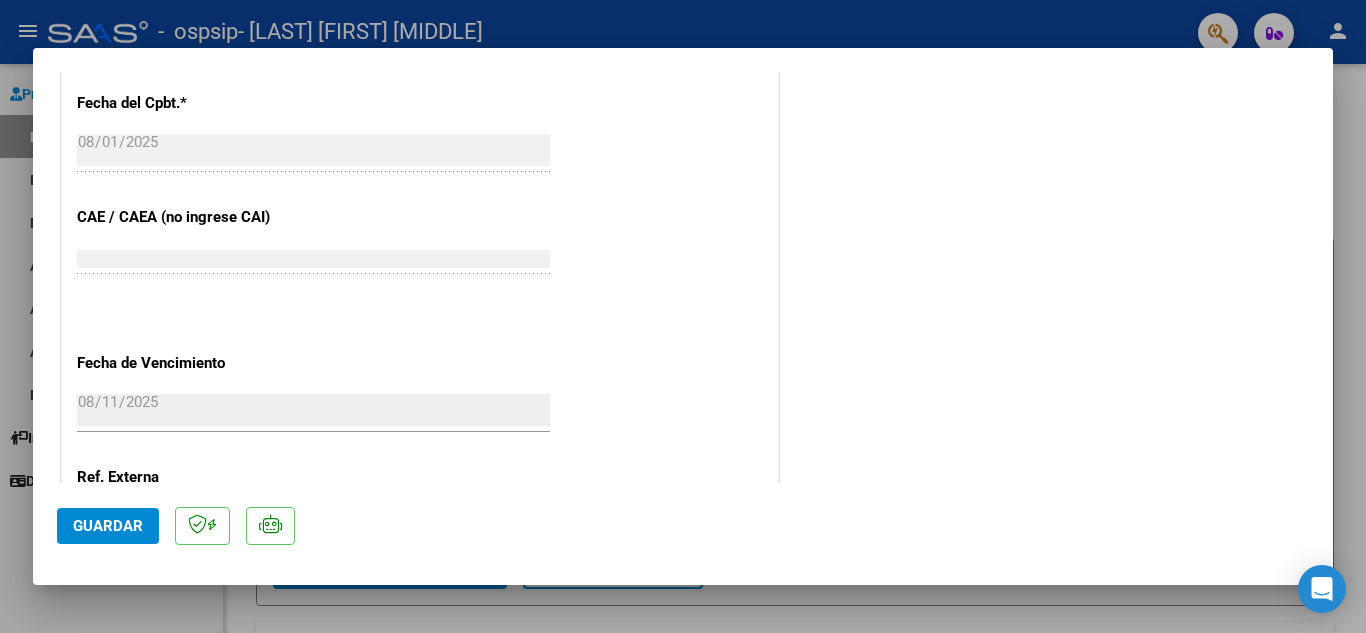 scroll, scrollTop: 1379, scrollLeft: 0, axis: vertical 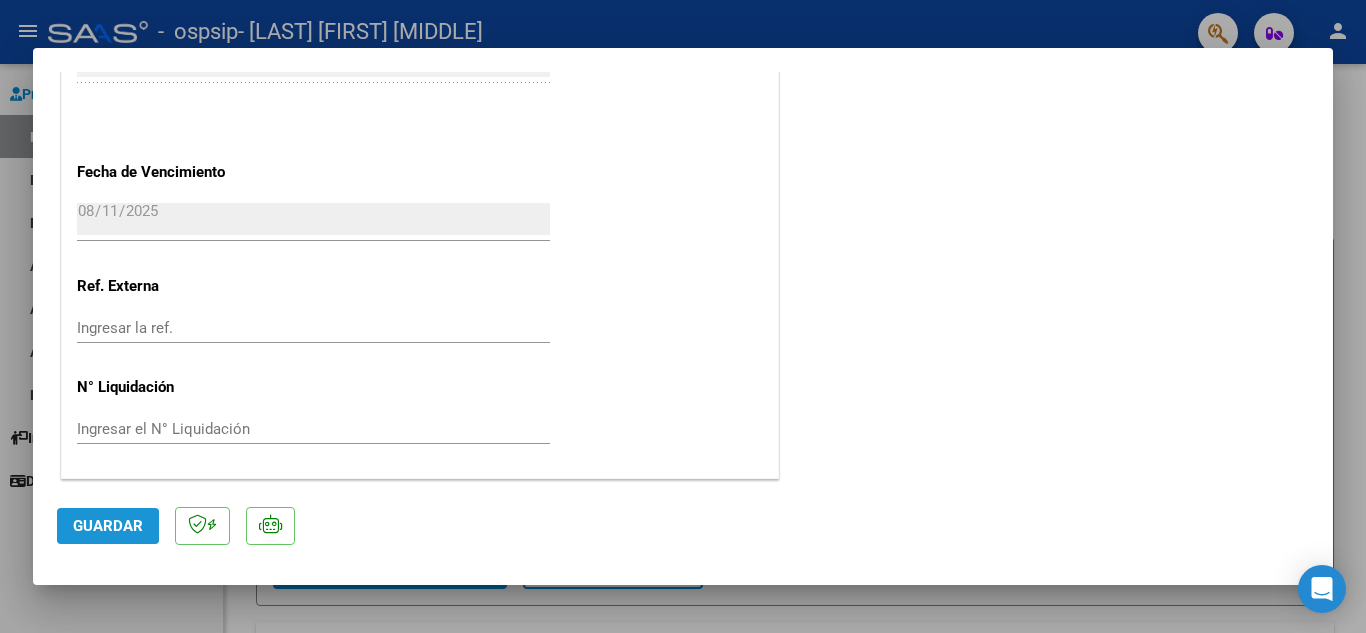 click on "Guardar" 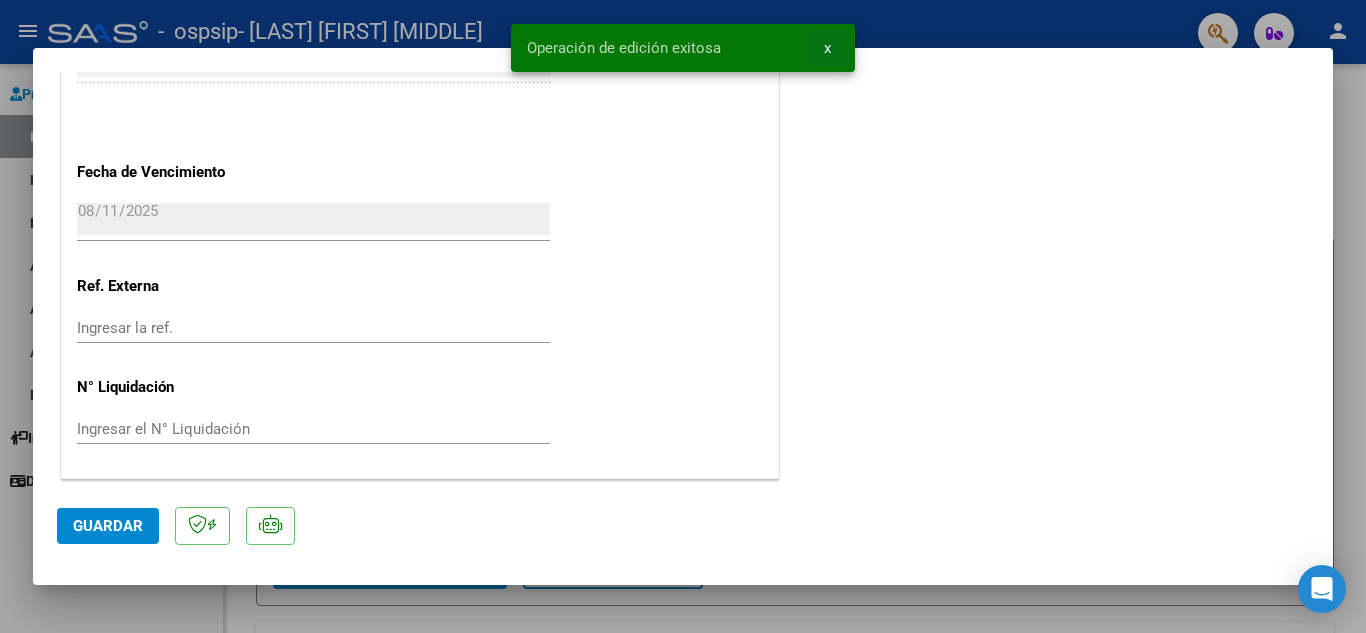 click on "x" at bounding box center [827, 48] 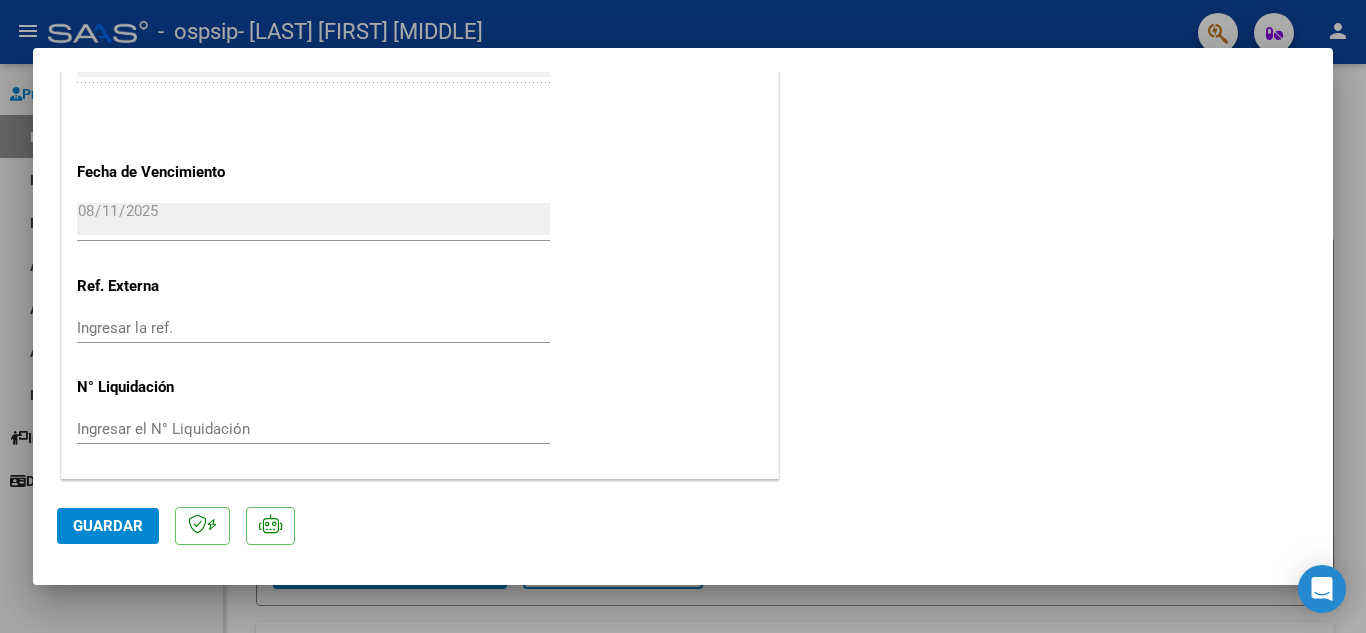 click at bounding box center [683, 316] 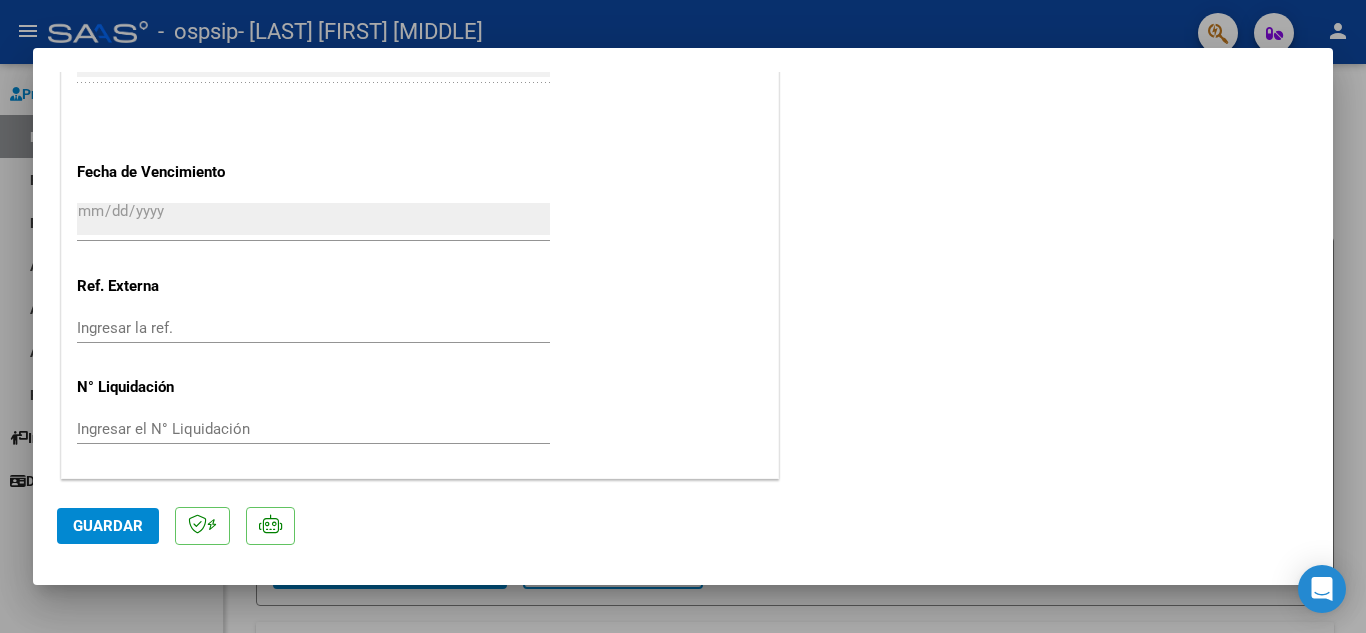 scroll, scrollTop: 1531, scrollLeft: 0, axis: vertical 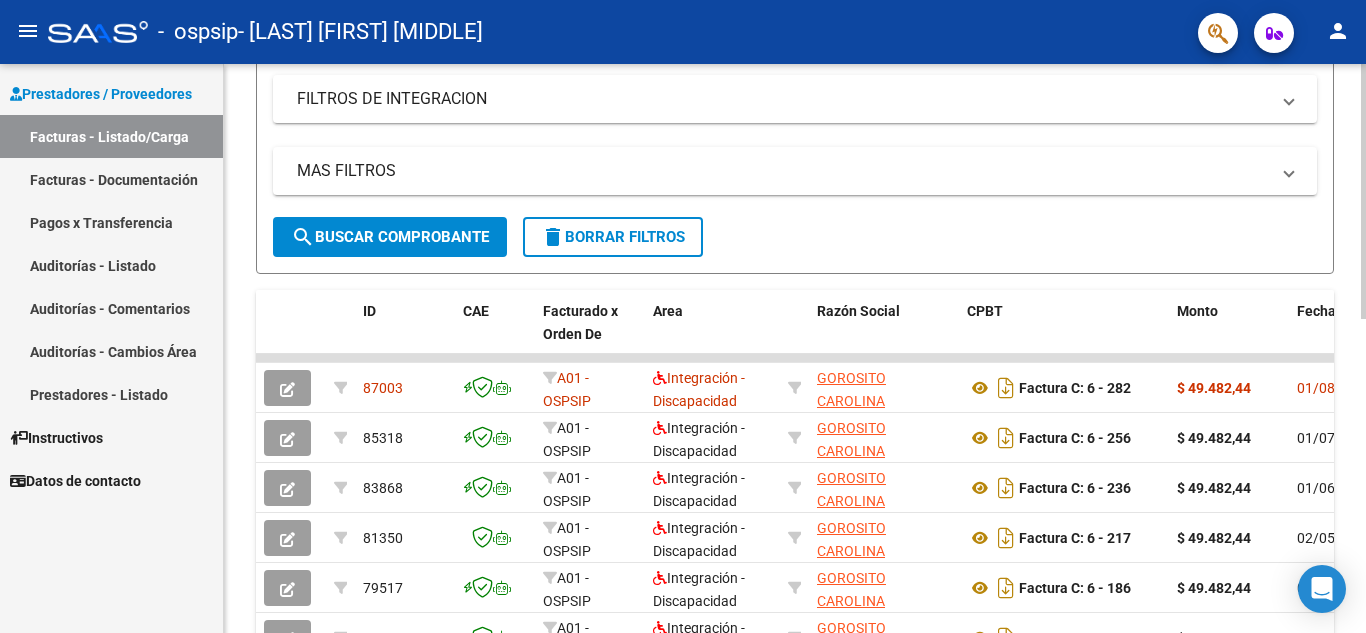click 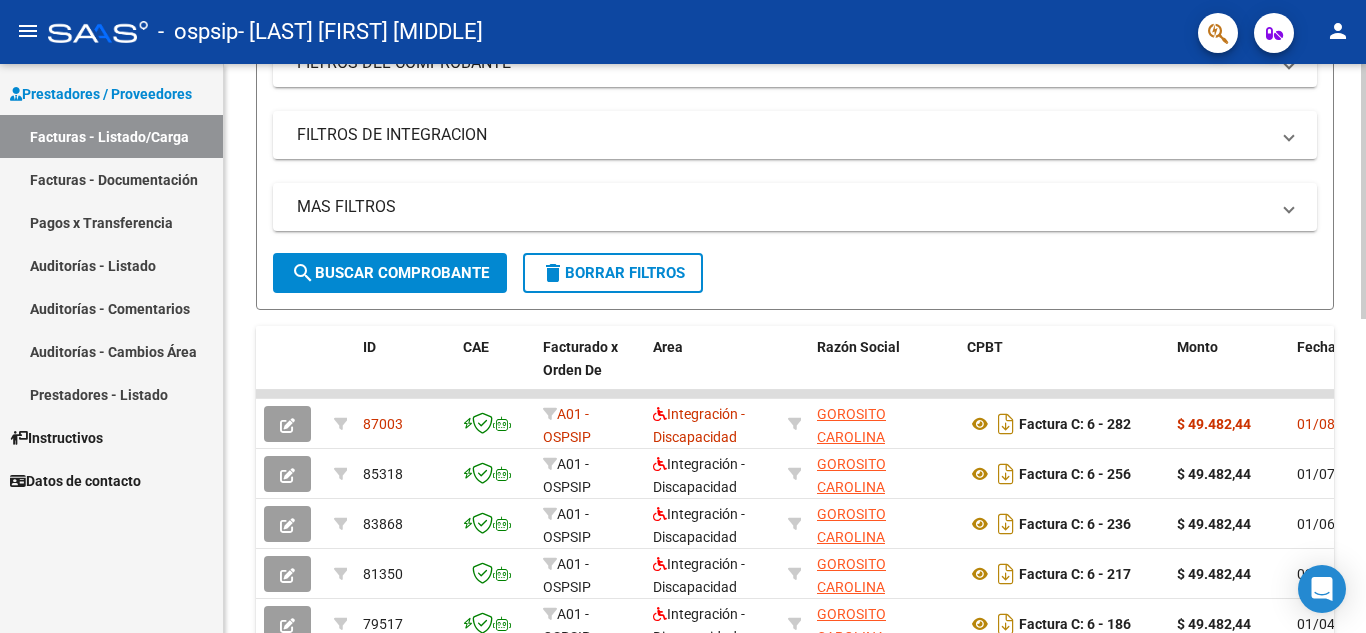 scroll, scrollTop: 0, scrollLeft: 0, axis: both 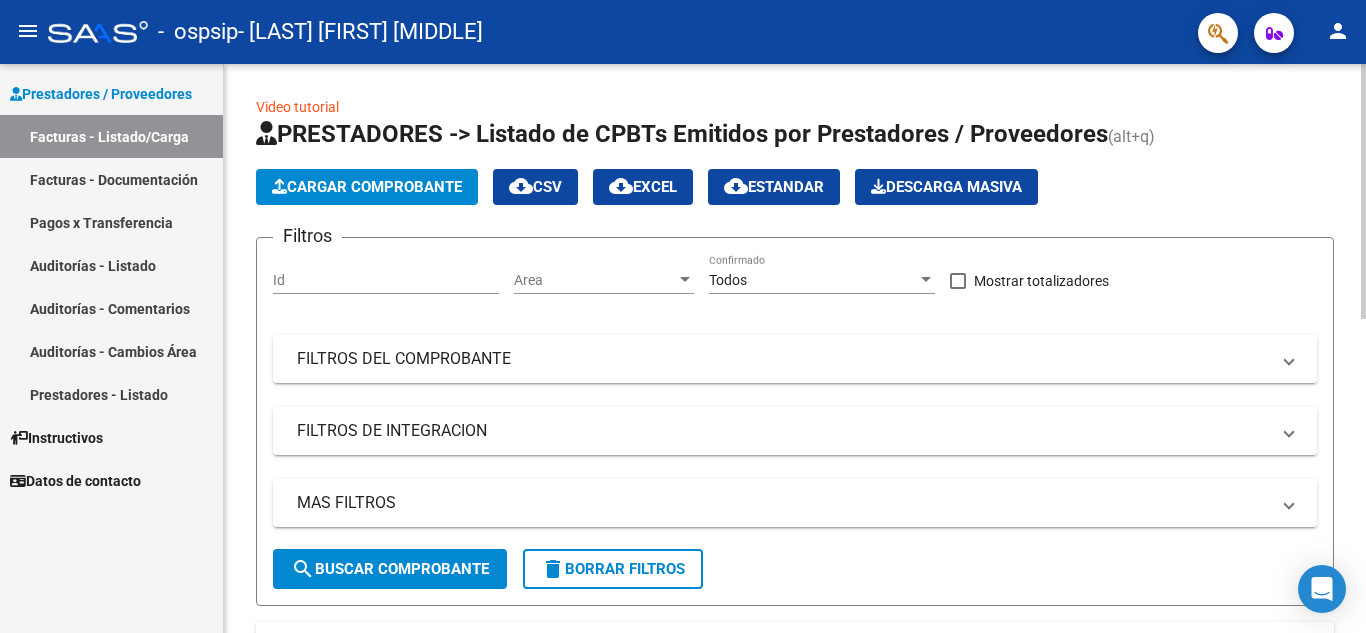 click 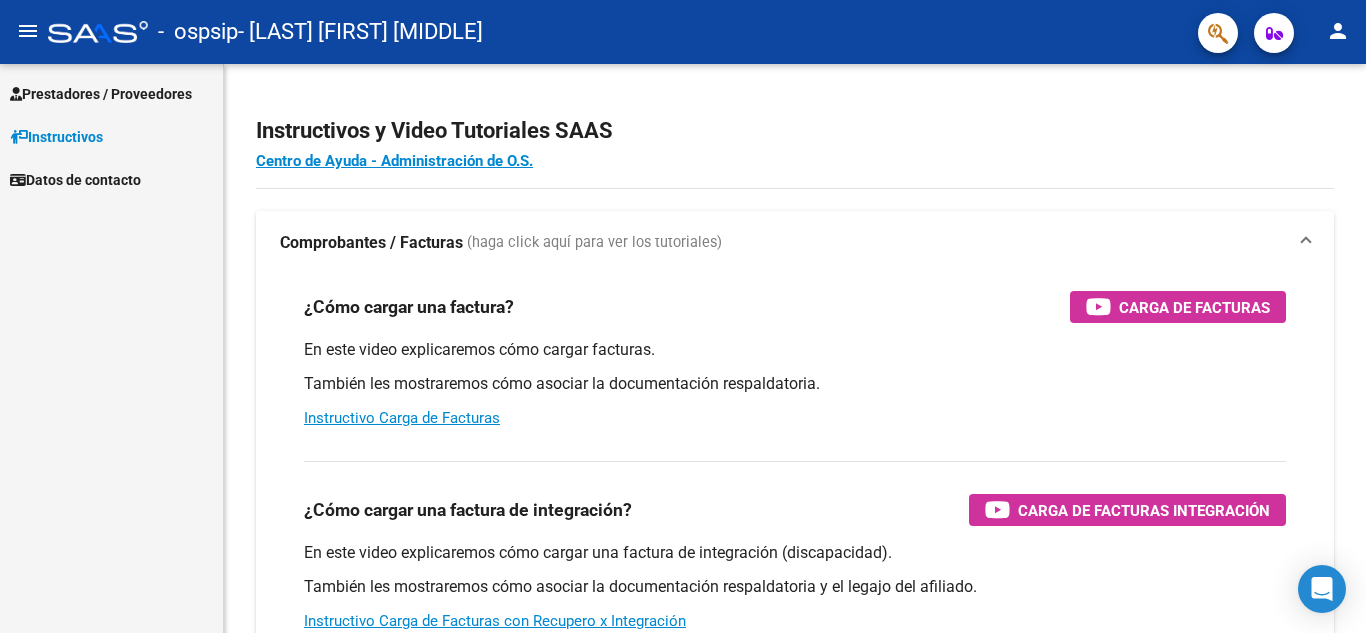 scroll, scrollTop: 0, scrollLeft: 0, axis: both 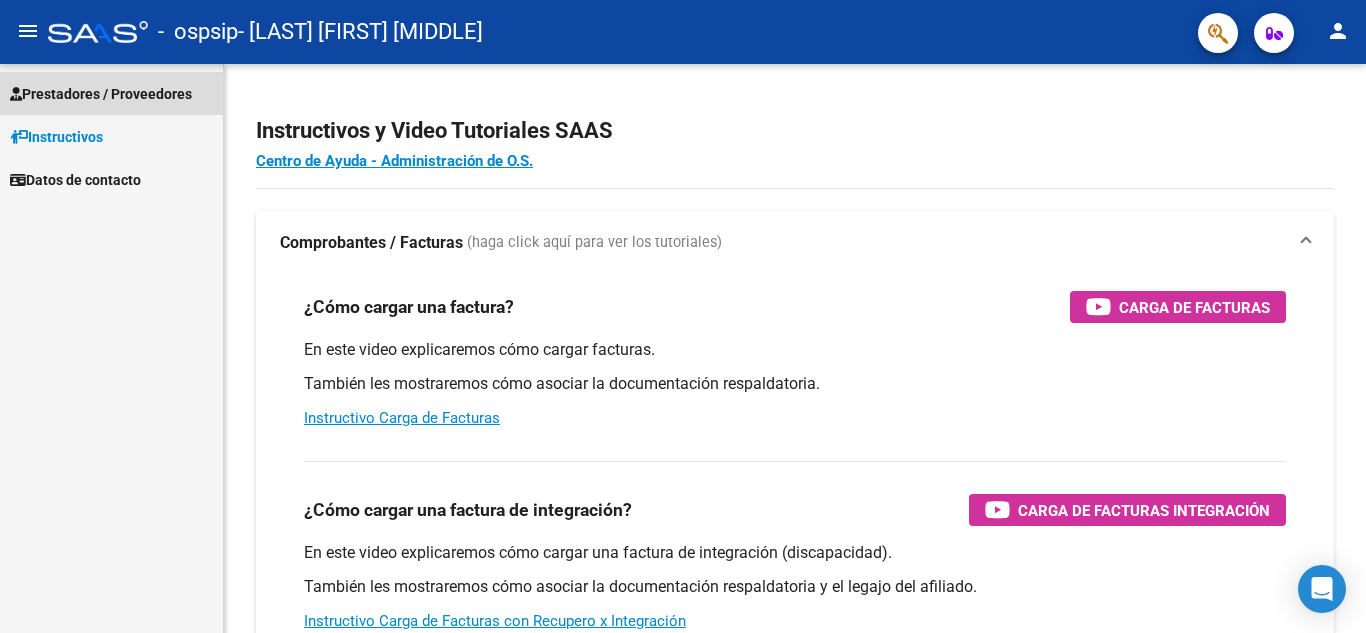 click on "Prestadores / Proveedores" at bounding box center (101, 94) 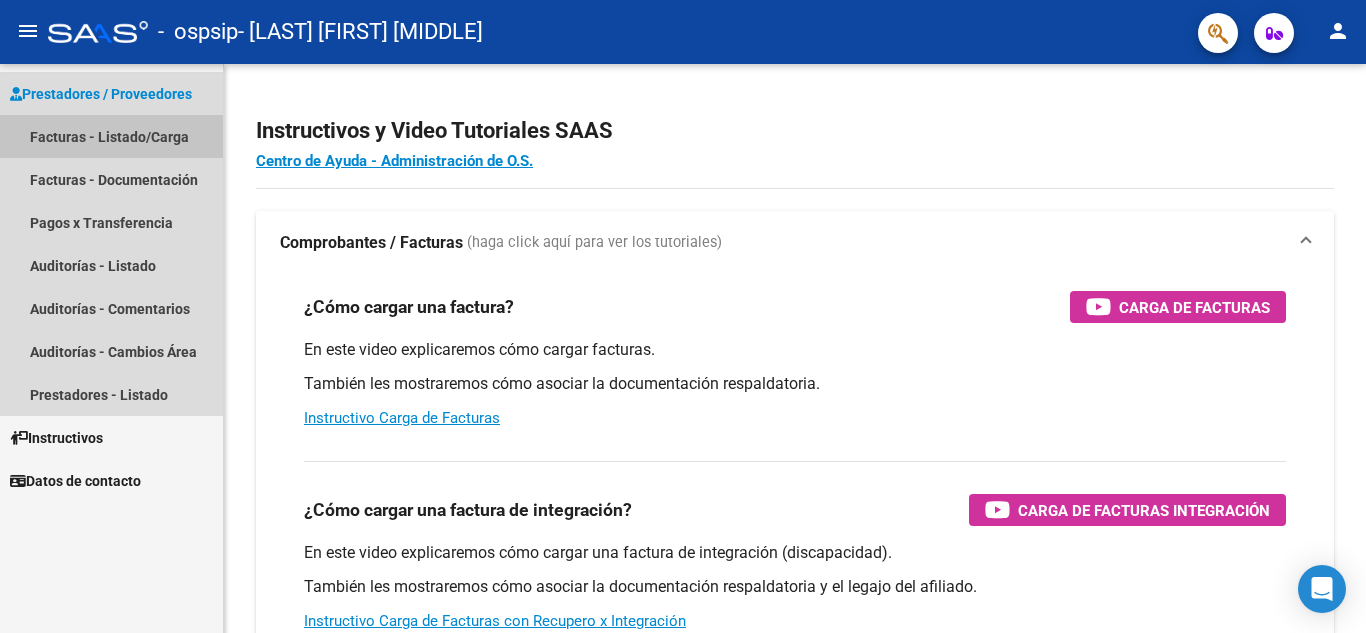 click on "Facturas - Listado/Carga" at bounding box center (111, 136) 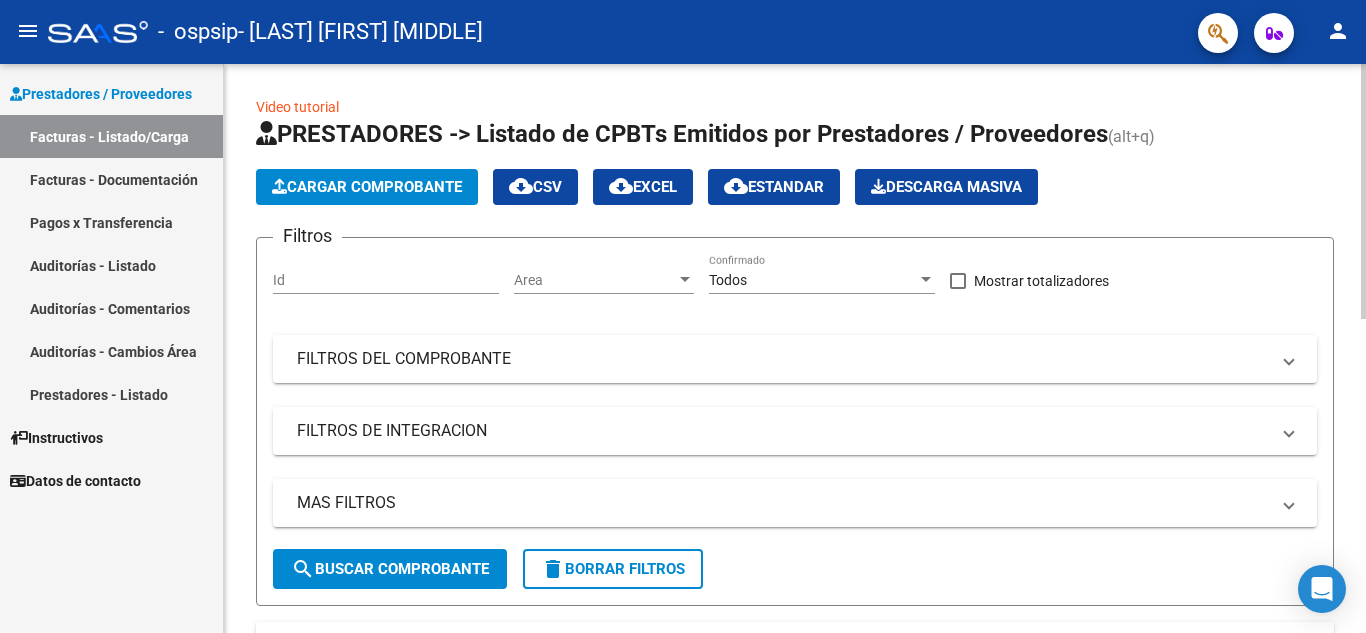 click on "PRESTADORES -> Listado de CPBTs Emitidos por Prestadores / Proveedores (alt+q)   Cargar Comprobante
cloud_download  CSV  cloud_download  EXCEL  cloud_download  Estandar   Descarga Masiva
Filtros Id Area Area Todos Confirmado   Mostrar totalizadores   FILTROS DEL COMPROBANTE  Comprobante Tipo Comprobante Tipo Start date – End date Fec. Comprobante Desde / Hasta Días Emisión Desde(cant. días) Días Emisión Hasta(cant. días) CUIT / Razón Social Pto. Venta Nro. Comprobante Código SSS CAE Válido CAE Válido Todos Cargado Módulo Hosp. Todos Tiene facturacion Apócrifa Hospital Refes  FILTROS DE INTEGRACION  Período De Prestación Campos del Archivo de Rendición Devuelto x SSS (dr_envio) Todos Rendido x SSS (dr_envio) Tipo de Registro Tipo de Registro Período Presentación Período Presentación Campos del Legajo Asociado (preaprobación) Afiliado Legajo (cuil/nombre) Todos Solo facturas preaprobadas  MAS FILTROS  Todos Con Doc. Respaldatoria Todos Con Trazabilidad Todos Asociado a Expediente Sur" 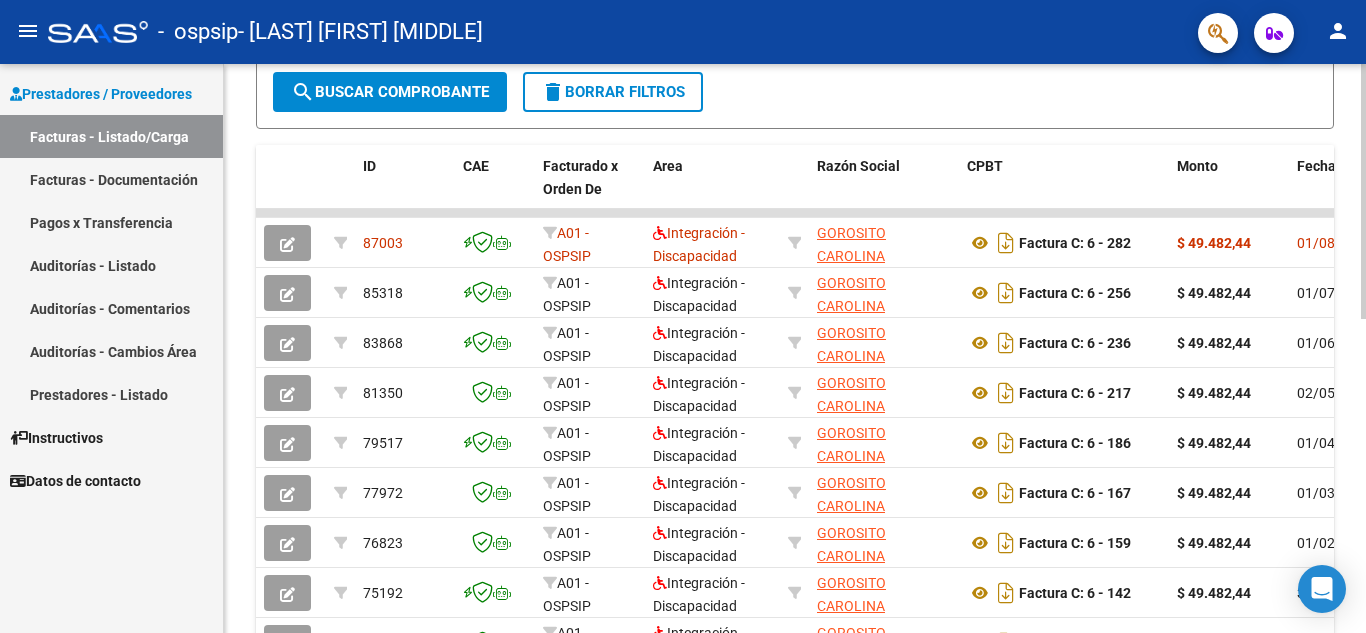 scroll, scrollTop: 480, scrollLeft: 0, axis: vertical 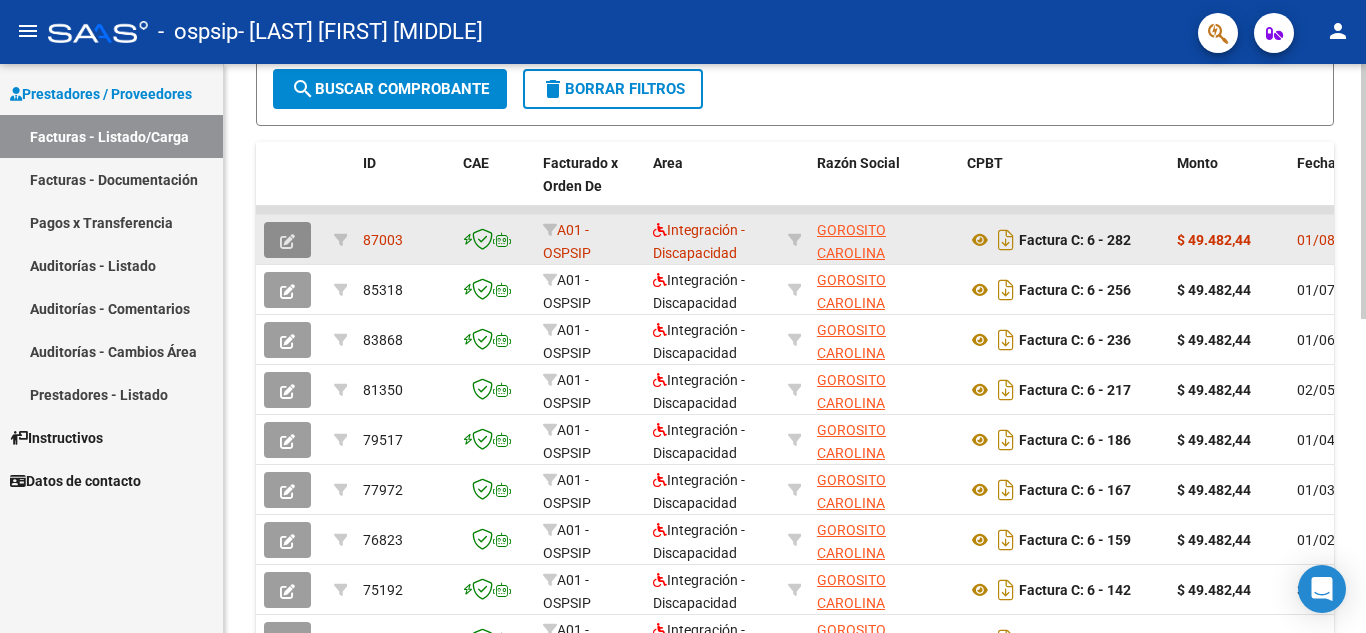 click 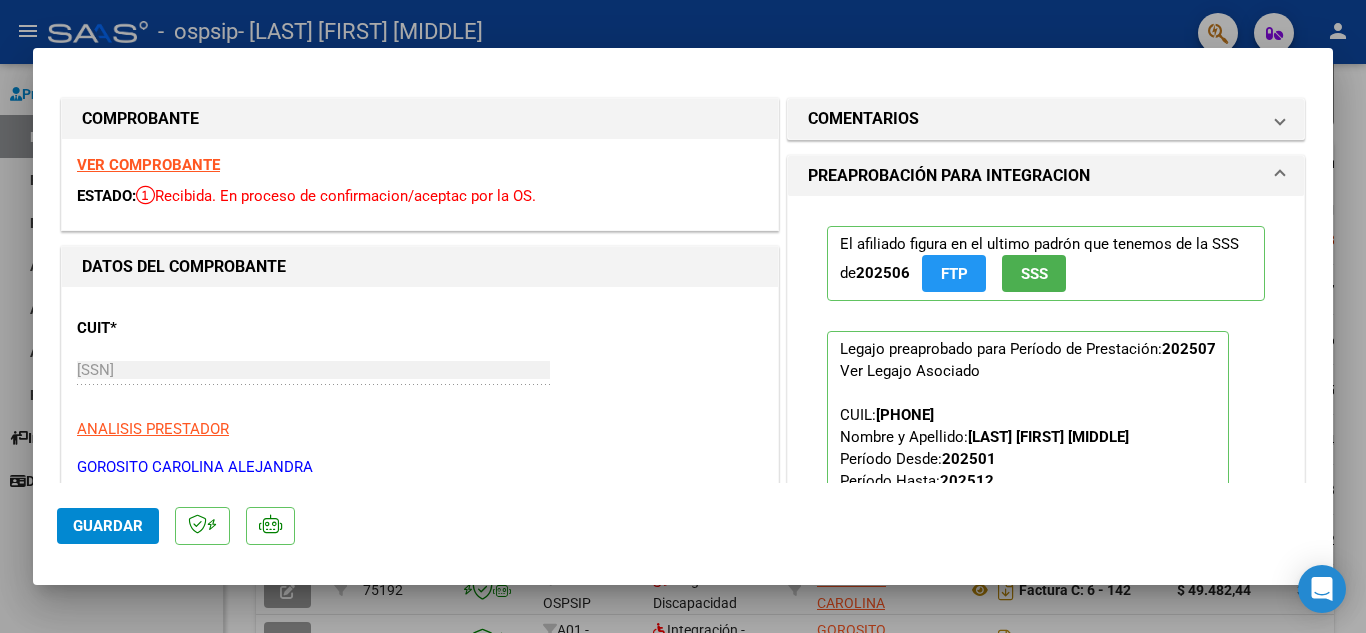 click at bounding box center [683, 316] 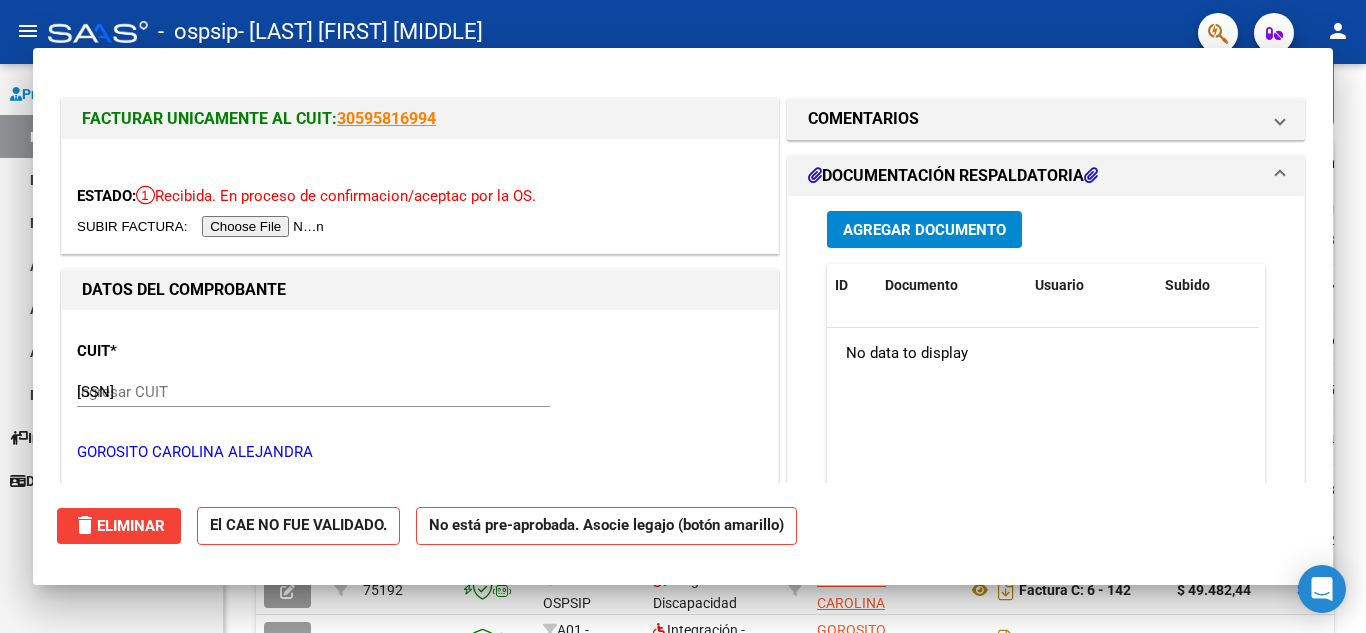 type 